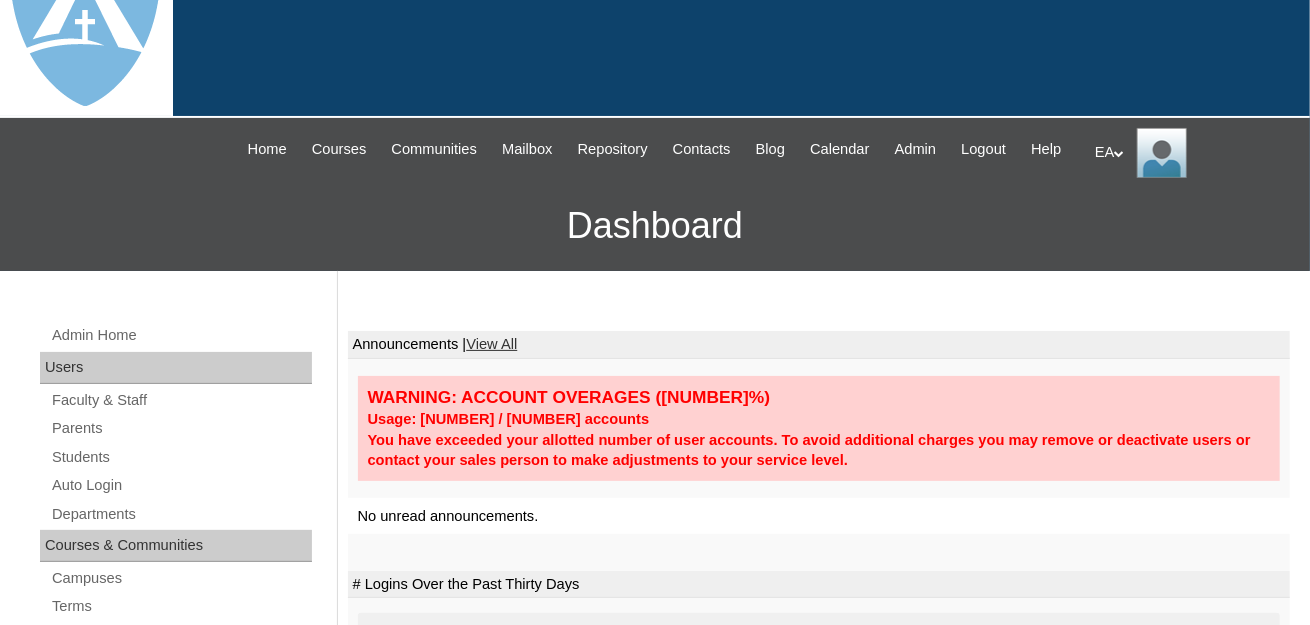 scroll, scrollTop: 100, scrollLeft: 0, axis: vertical 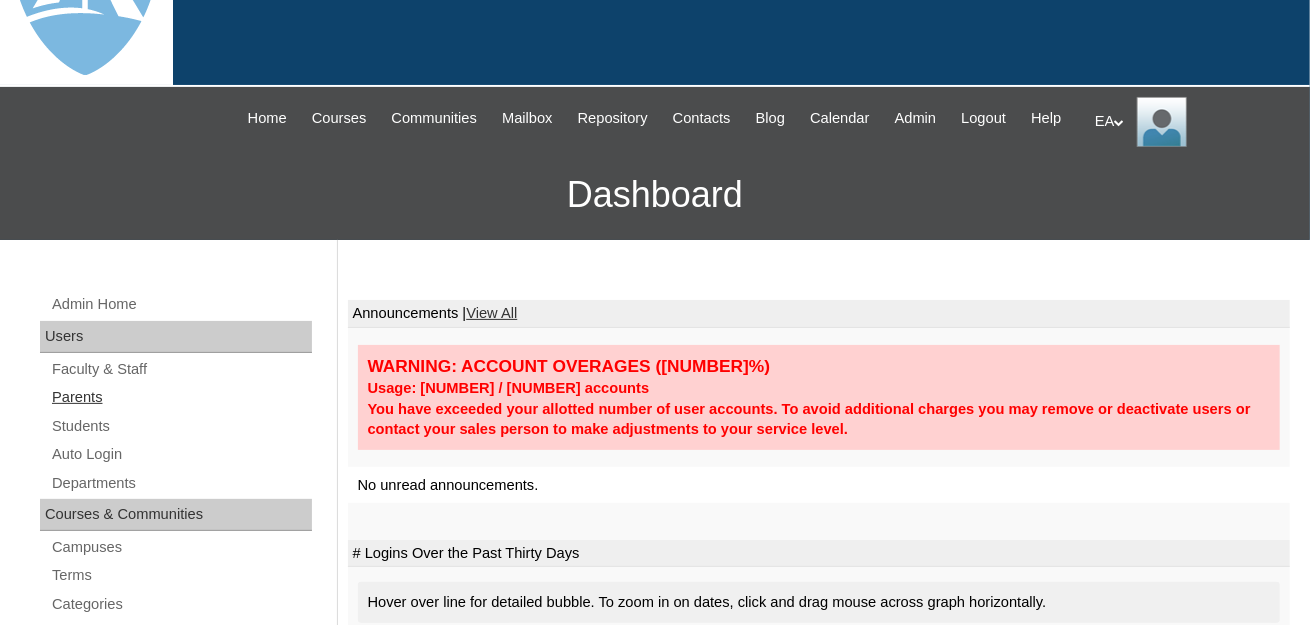 click on "Parents" at bounding box center [181, 397] 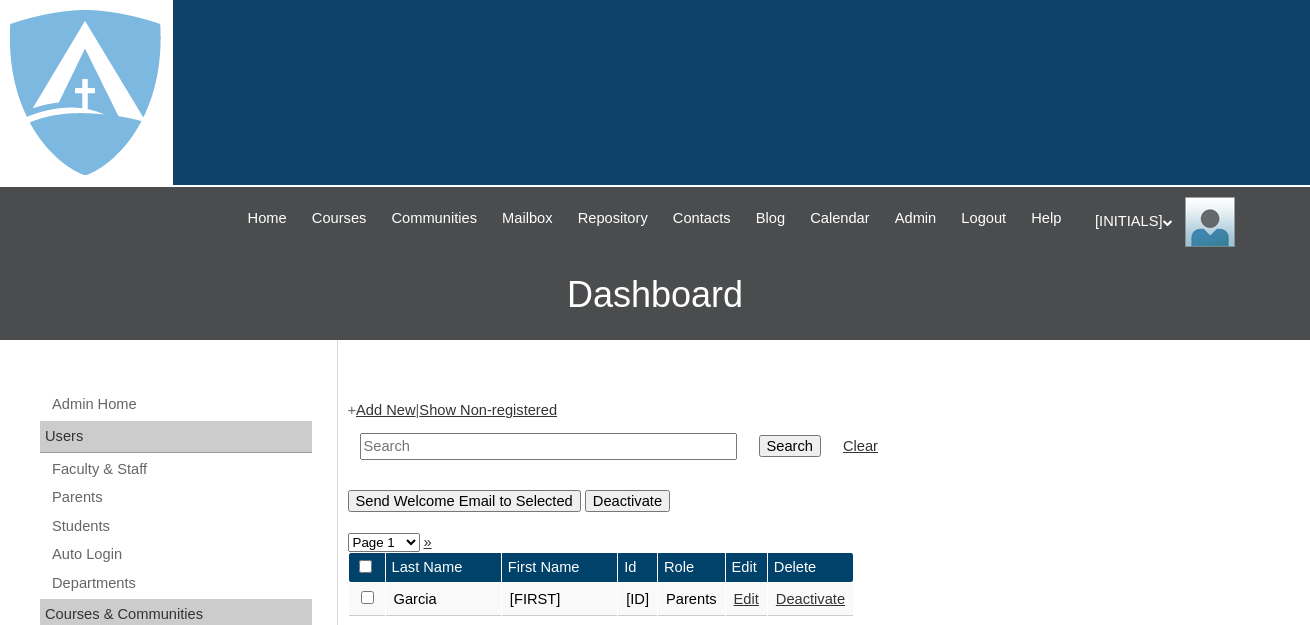 scroll, scrollTop: 0, scrollLeft: 0, axis: both 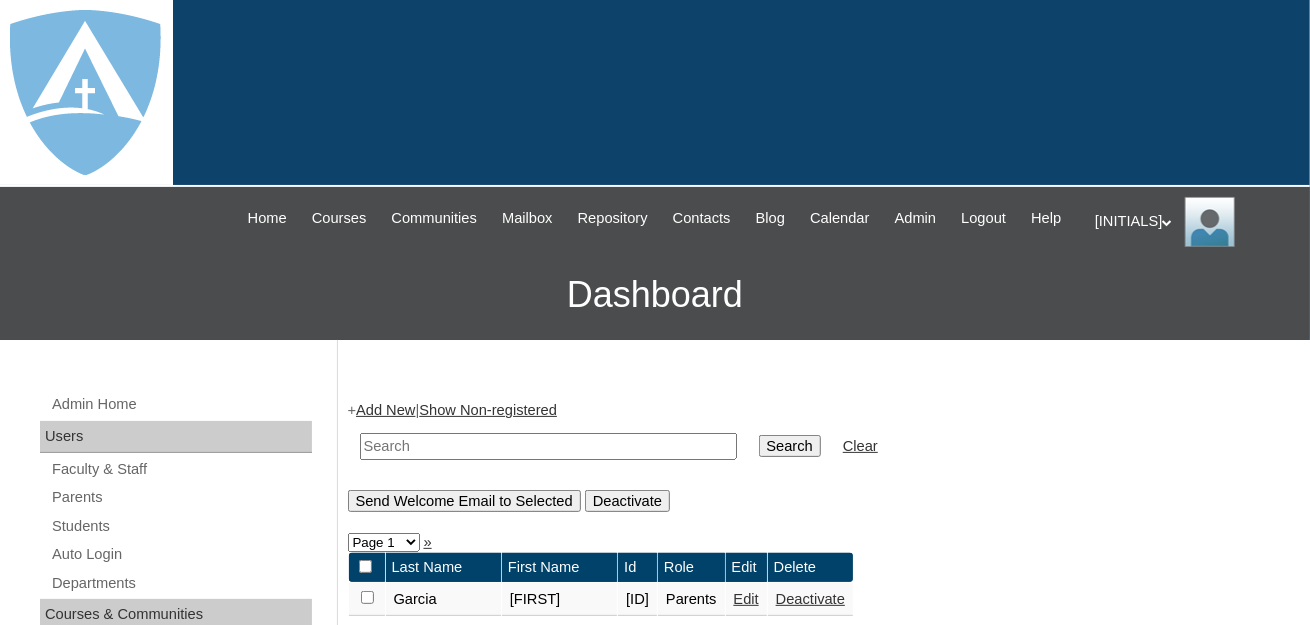 click at bounding box center [548, 446] 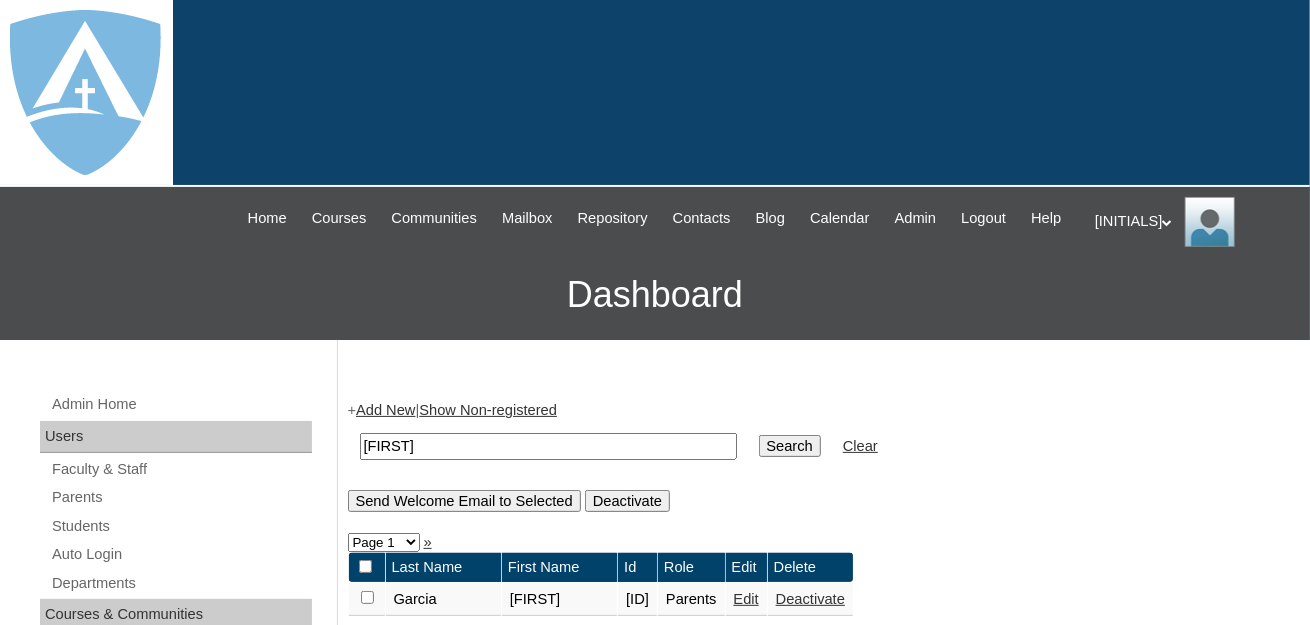 type on "[FIRST]" 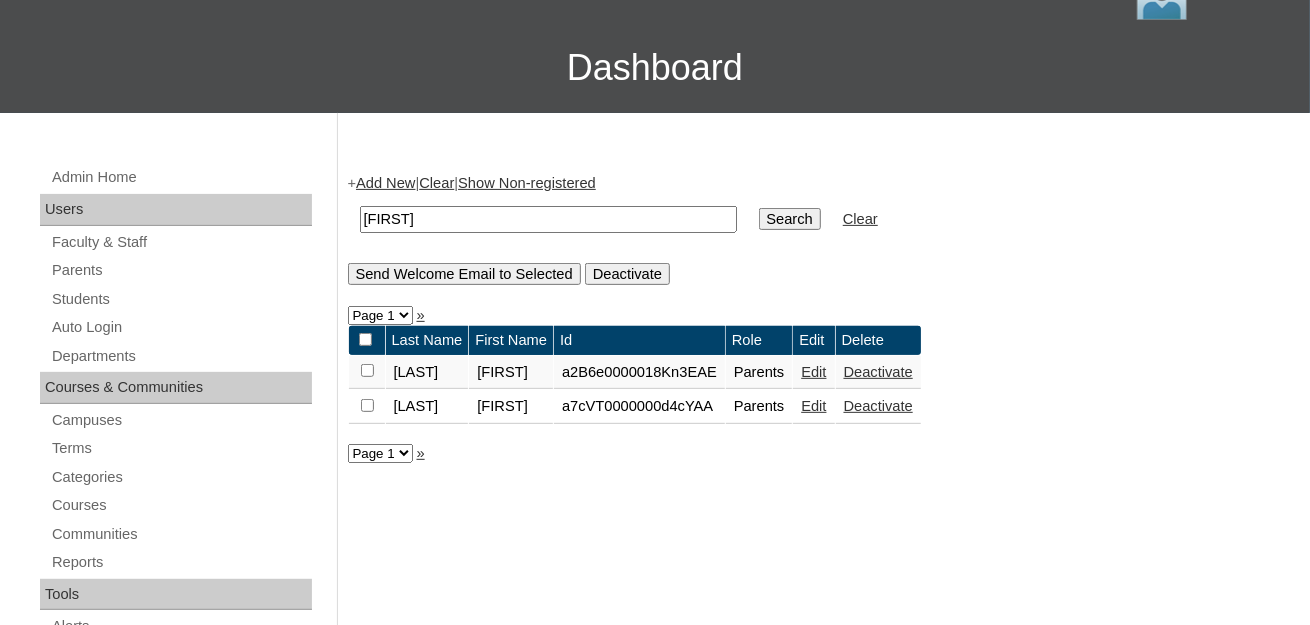 scroll, scrollTop: 300, scrollLeft: 0, axis: vertical 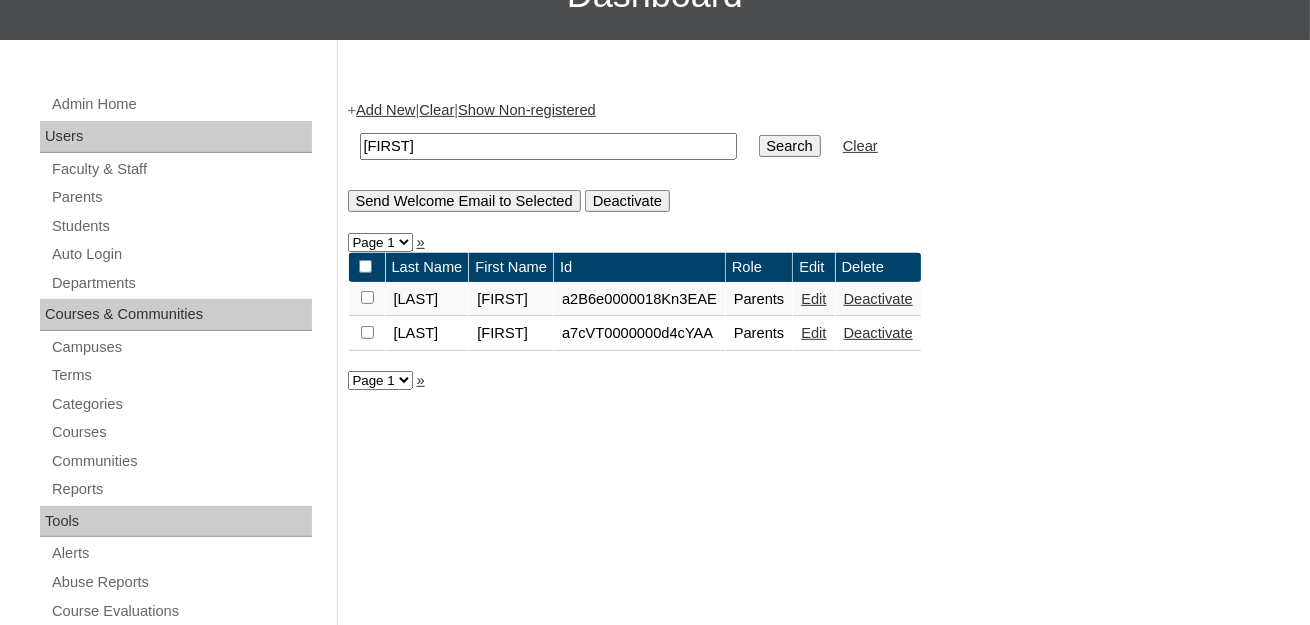 click on "Edit" at bounding box center [813, 333] 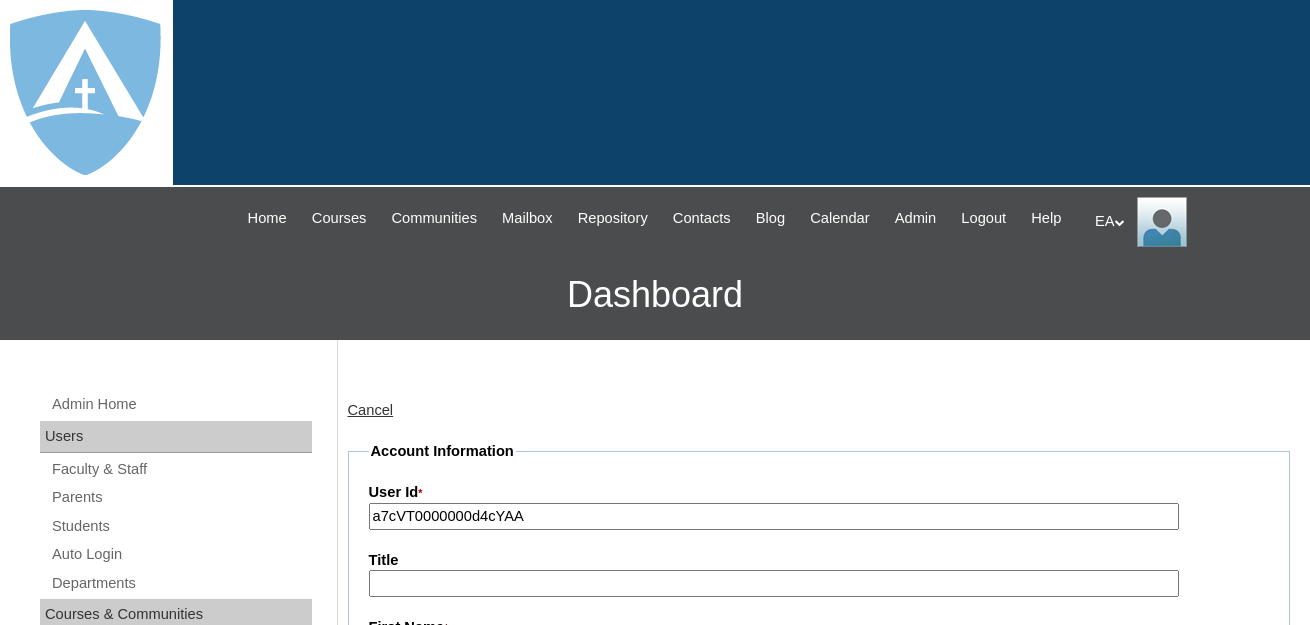 scroll, scrollTop: 0, scrollLeft: 0, axis: both 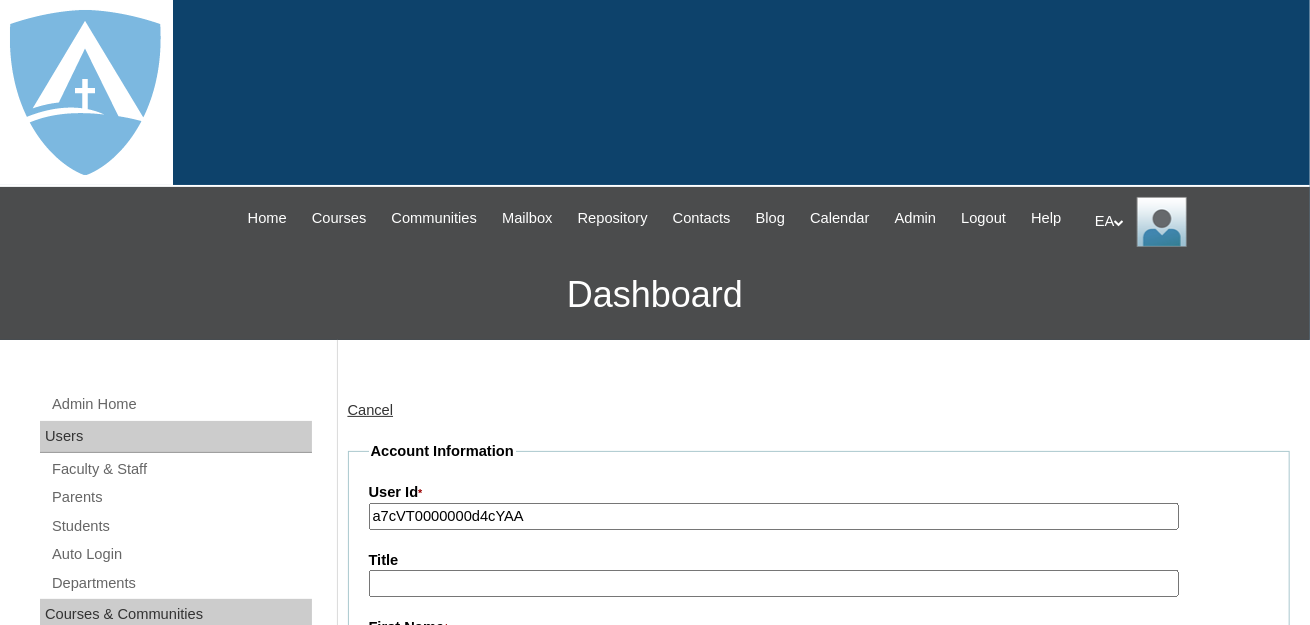 type on "primarystudentEA" 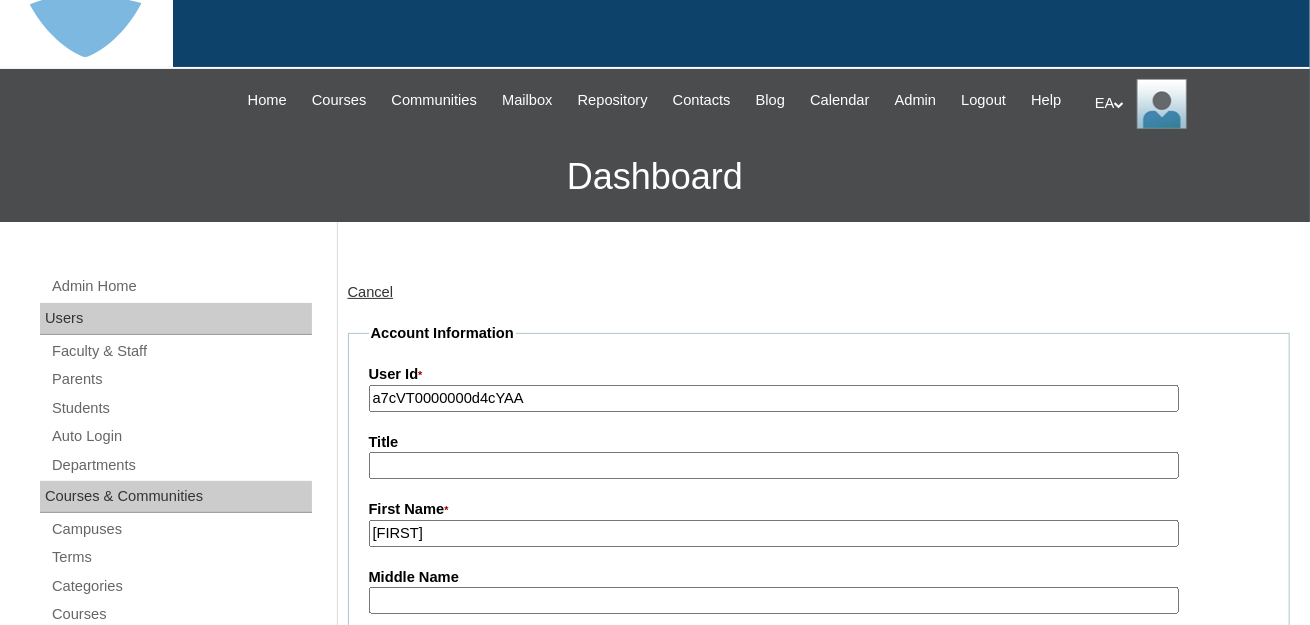 scroll, scrollTop: 0, scrollLeft: 0, axis: both 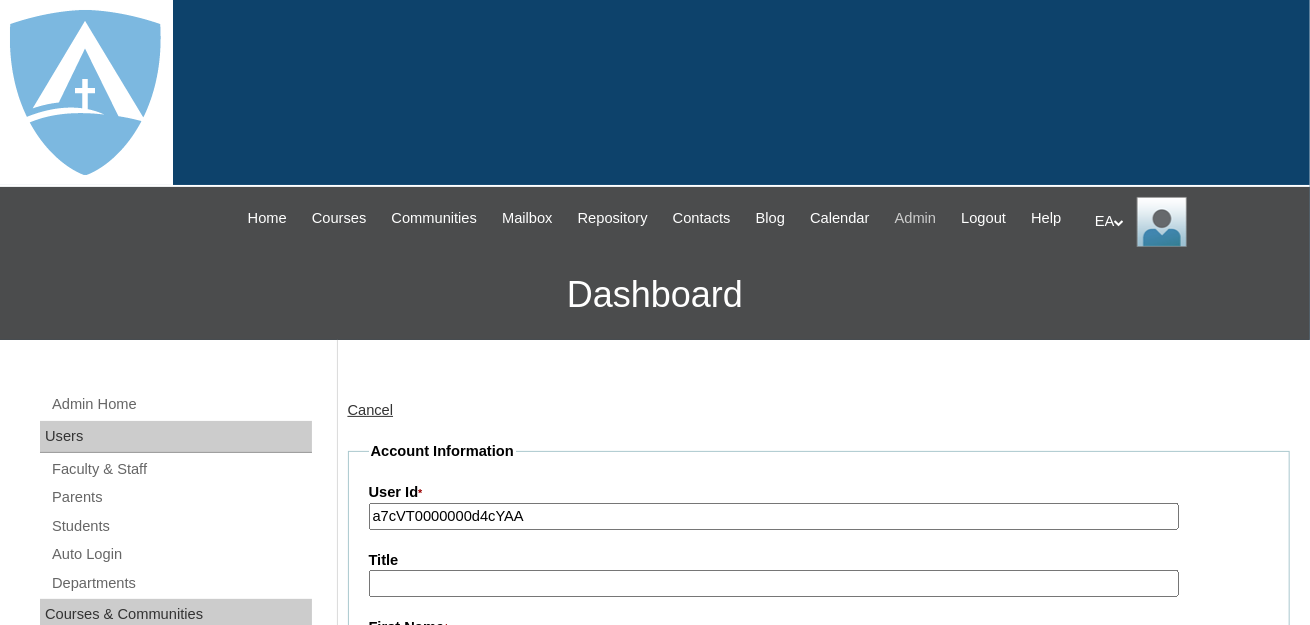 click on "Admin" at bounding box center [916, 218] 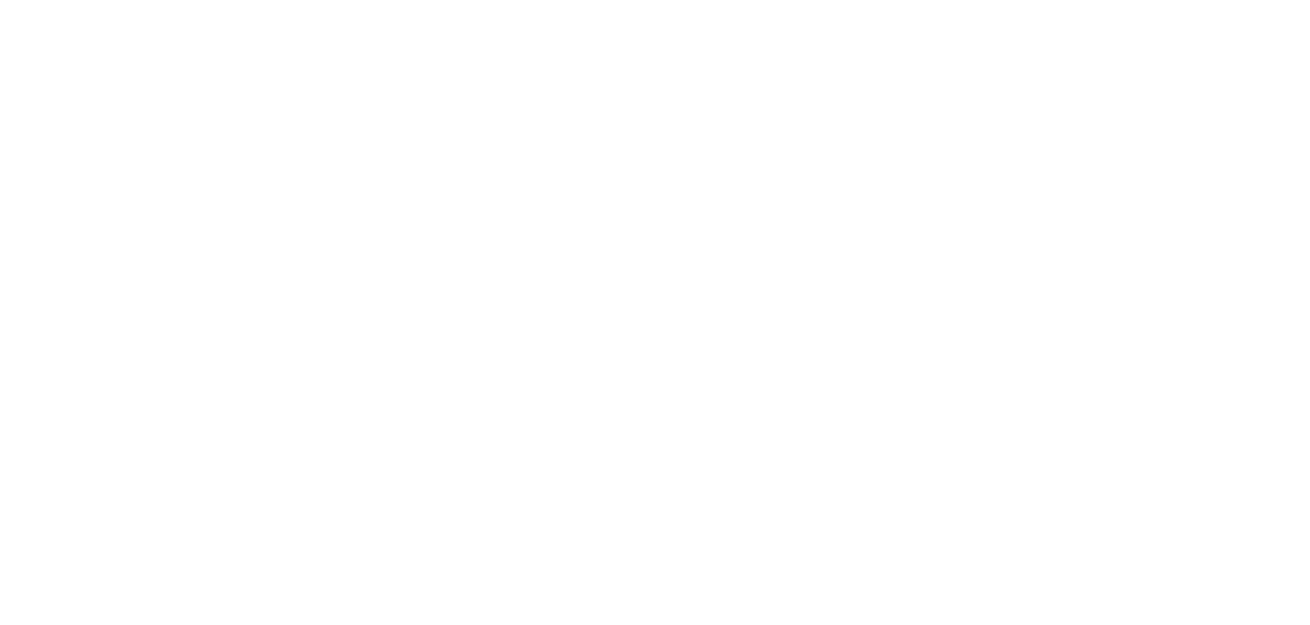 scroll, scrollTop: 0, scrollLeft: 0, axis: both 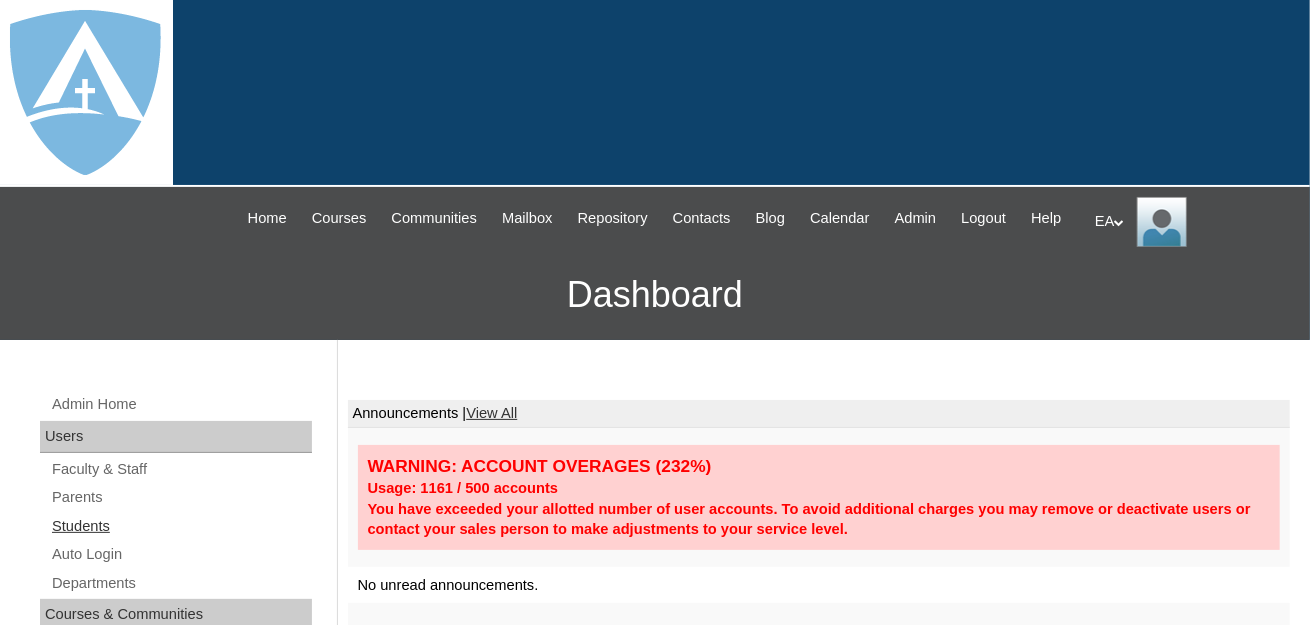 click on "Students" at bounding box center (181, 526) 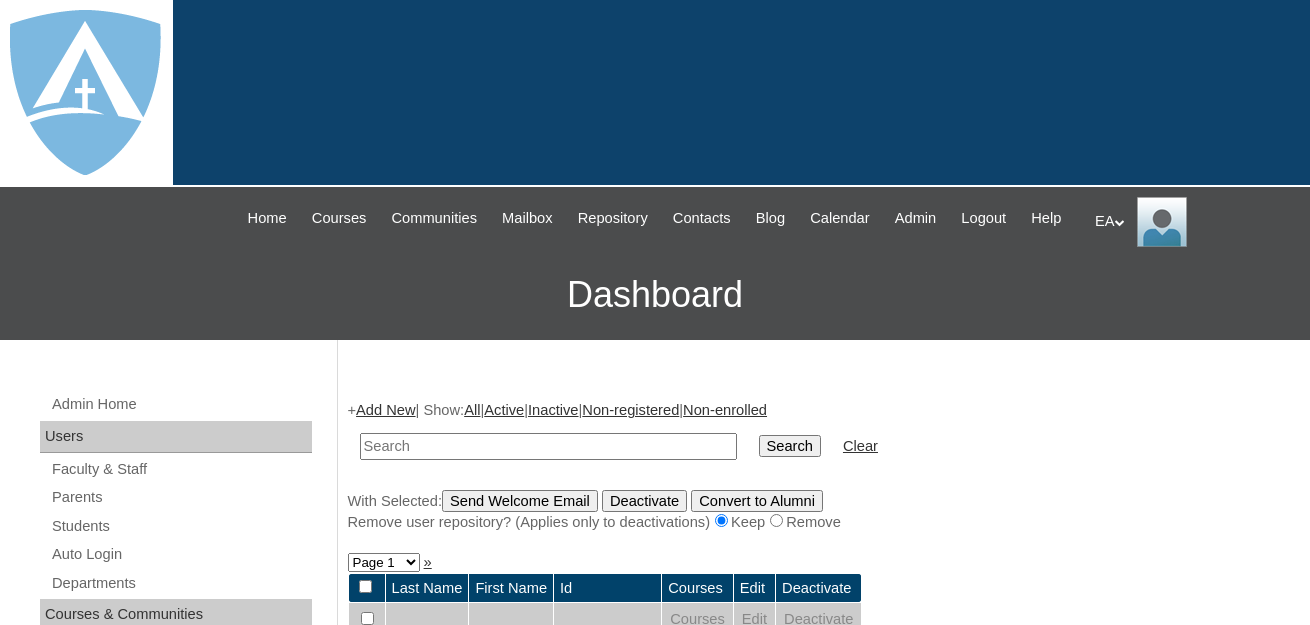 scroll, scrollTop: 0, scrollLeft: 0, axis: both 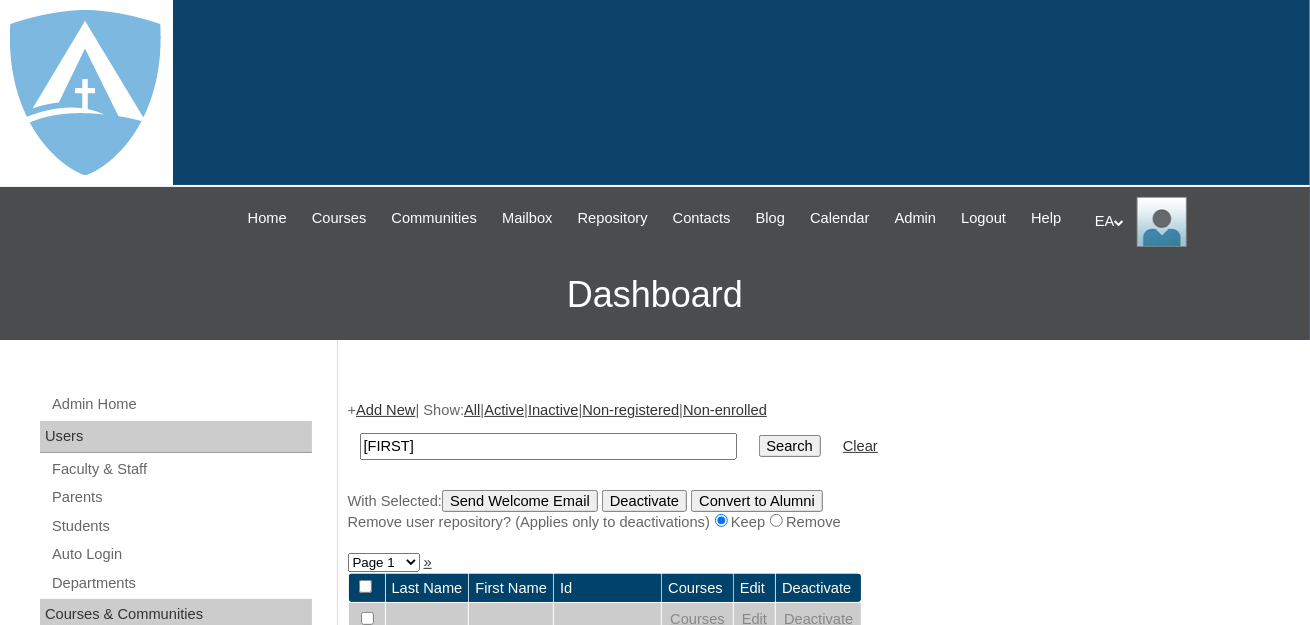 type on "[FIRST]" 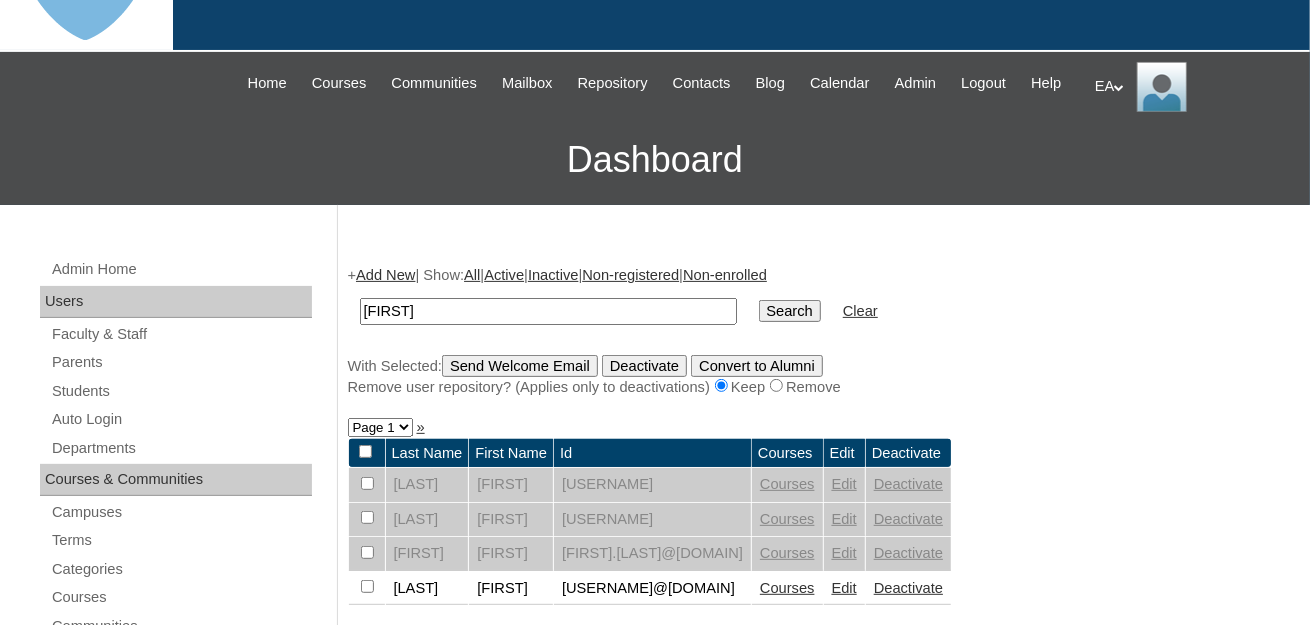 scroll, scrollTop: 300, scrollLeft: 0, axis: vertical 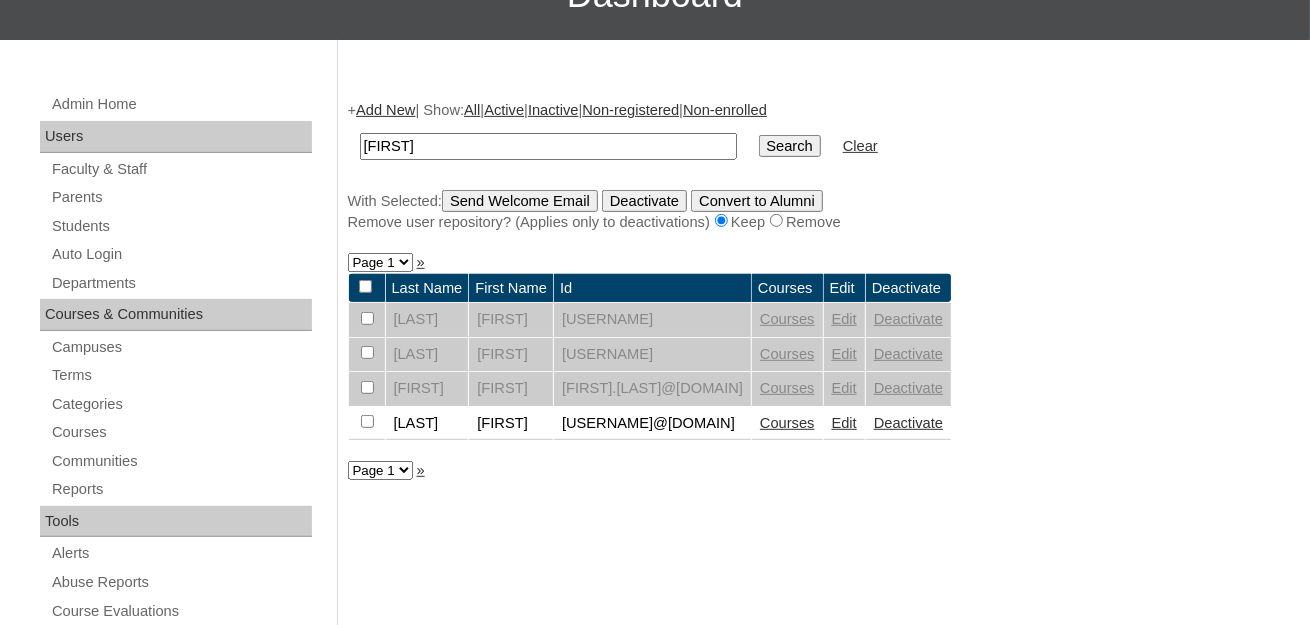 click on "Edit" at bounding box center (844, 423) 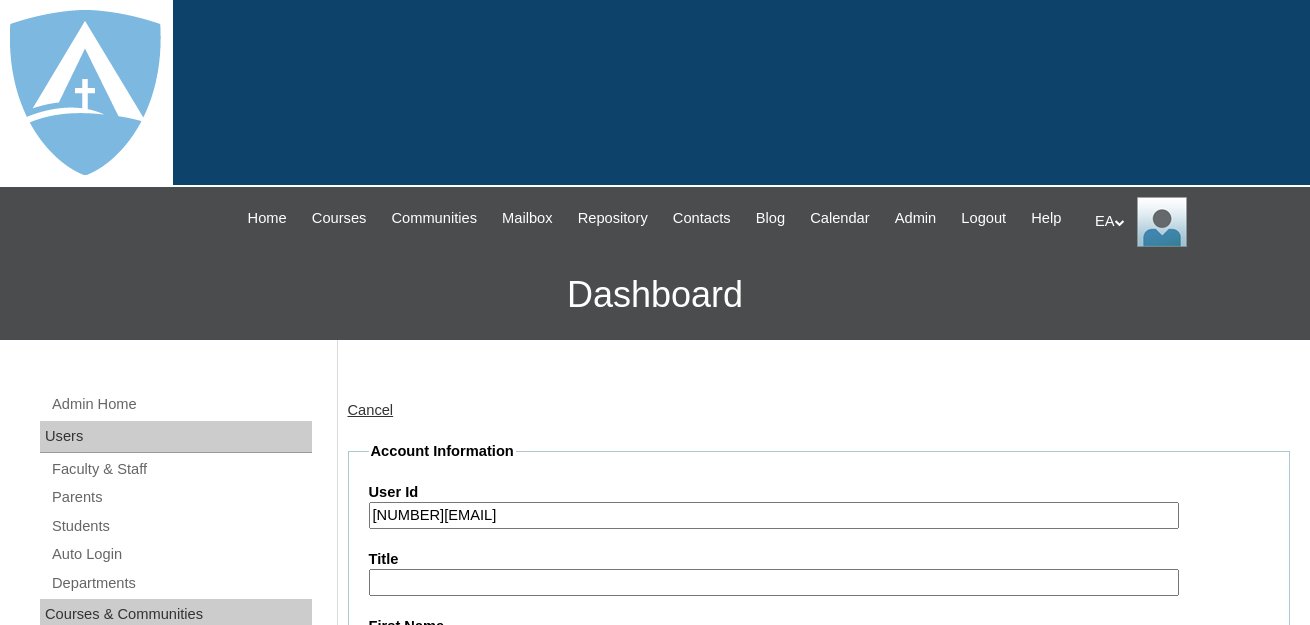 scroll, scrollTop: 0, scrollLeft: 0, axis: both 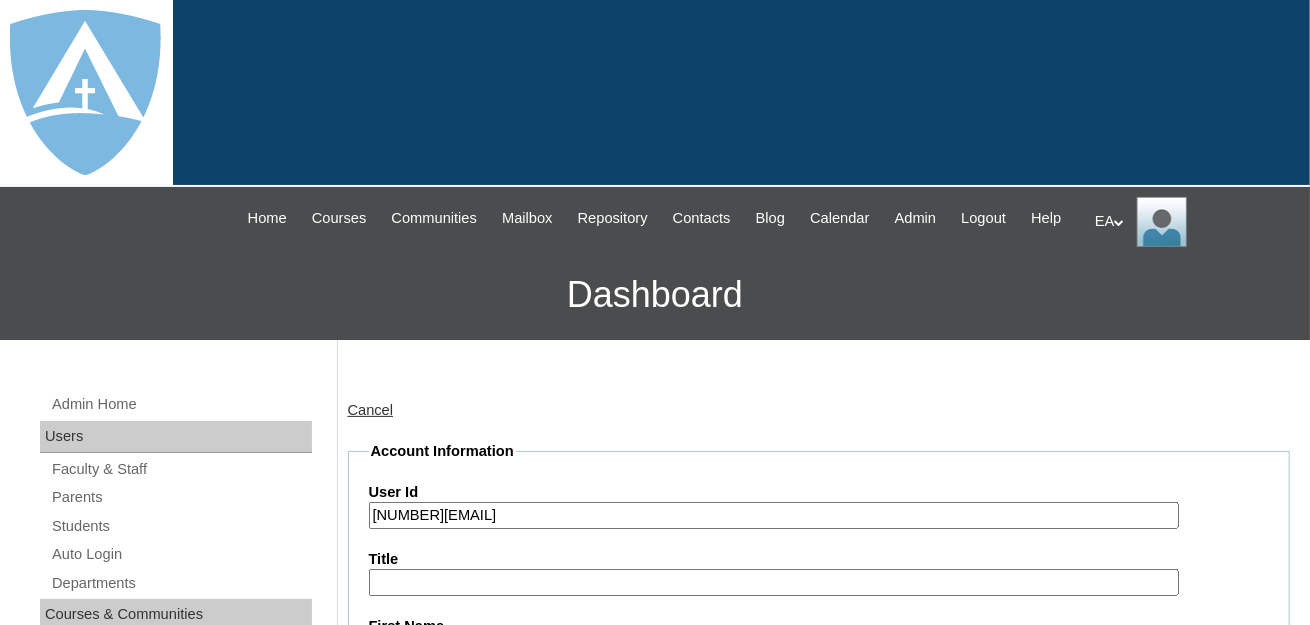 type on "primarystudentEA" 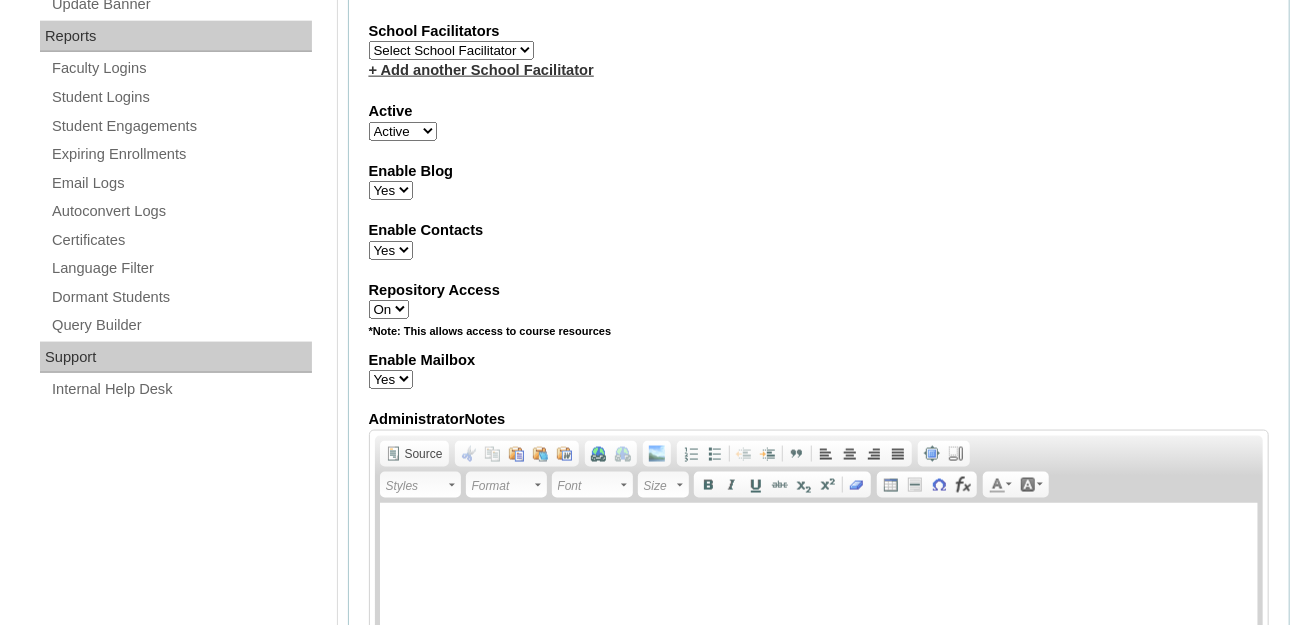 scroll, scrollTop: 1013, scrollLeft: 0, axis: vertical 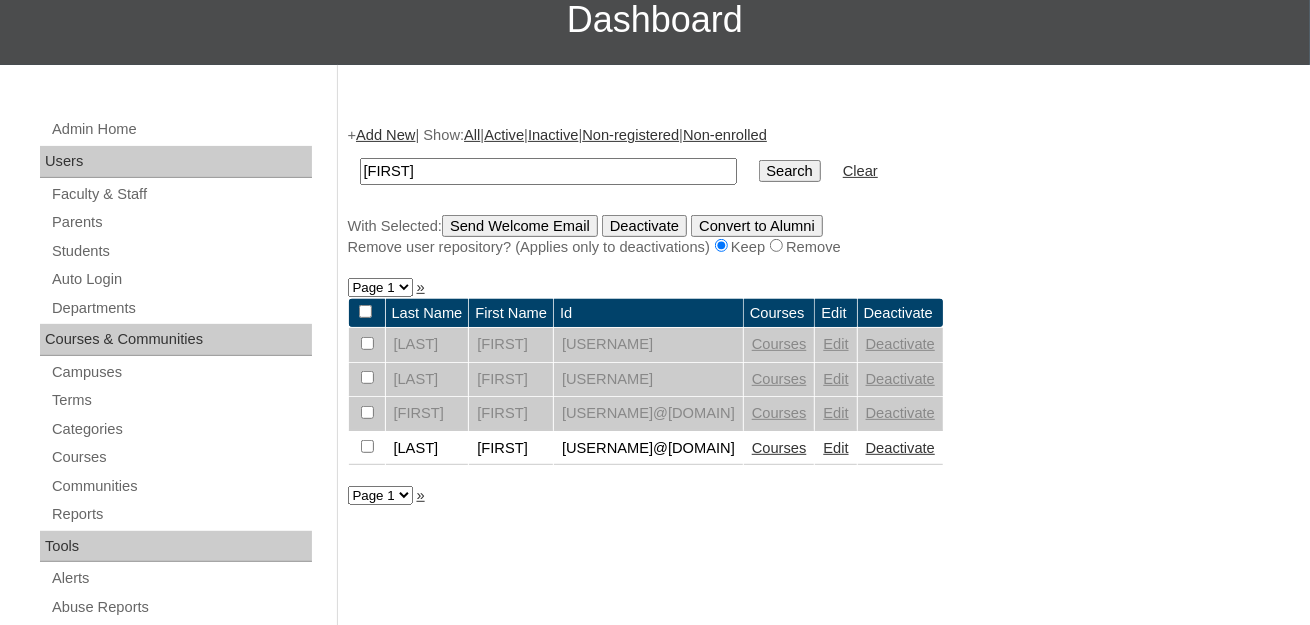 click on "Courses" at bounding box center (779, 448) 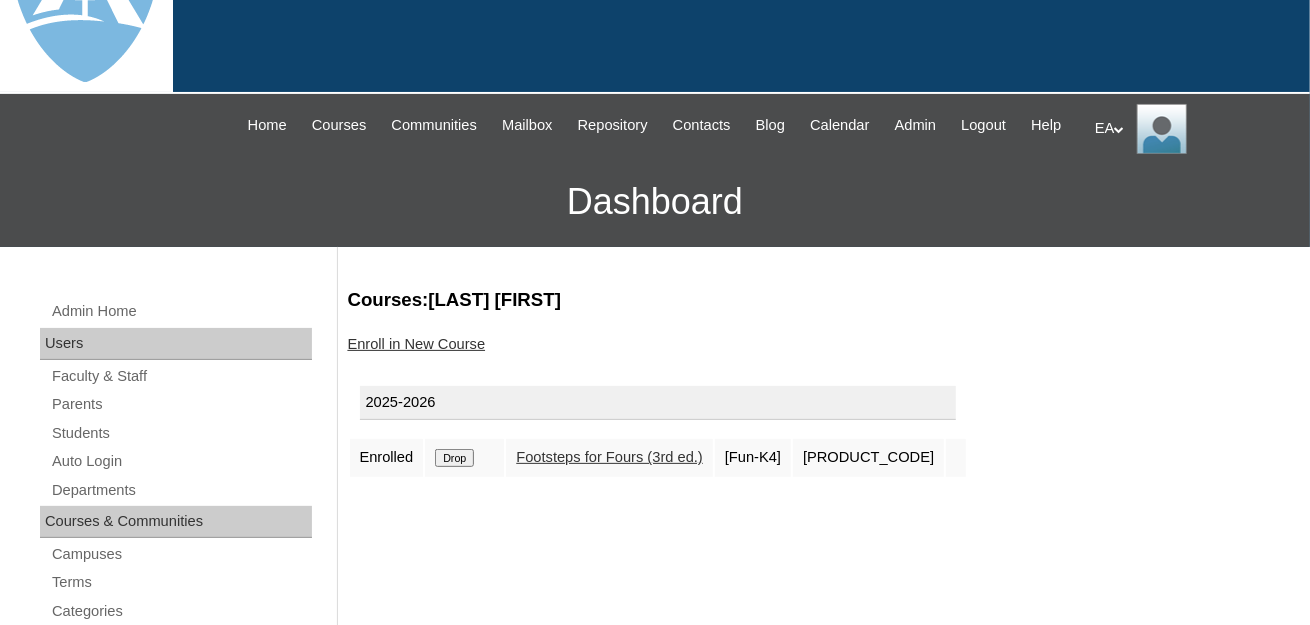 scroll, scrollTop: 200, scrollLeft: 0, axis: vertical 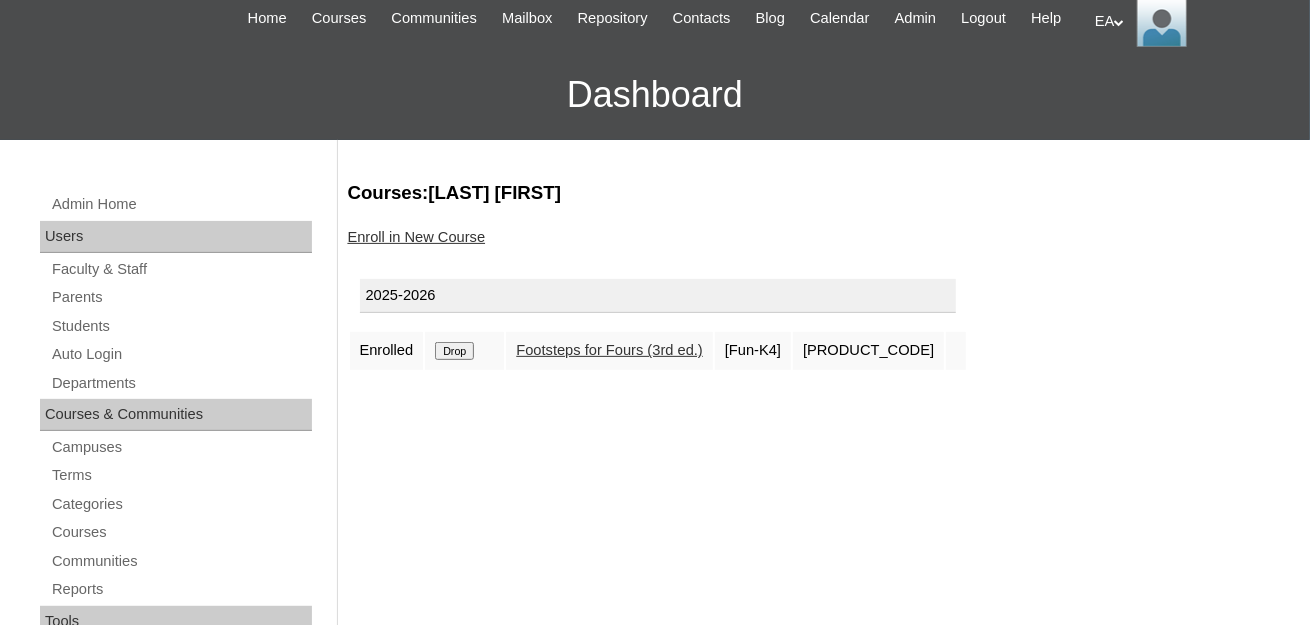 click on "EA
My Profile
My Settings
Logout" at bounding box center (1192, 22) 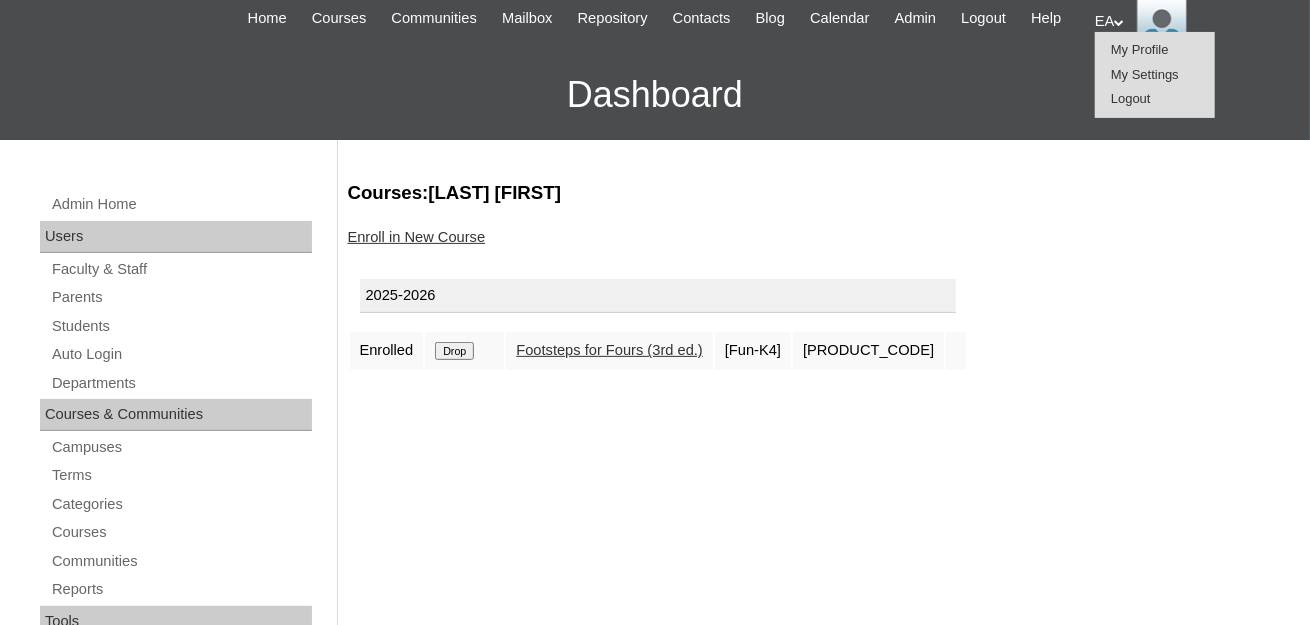 click on "Logout" at bounding box center (1131, 98) 